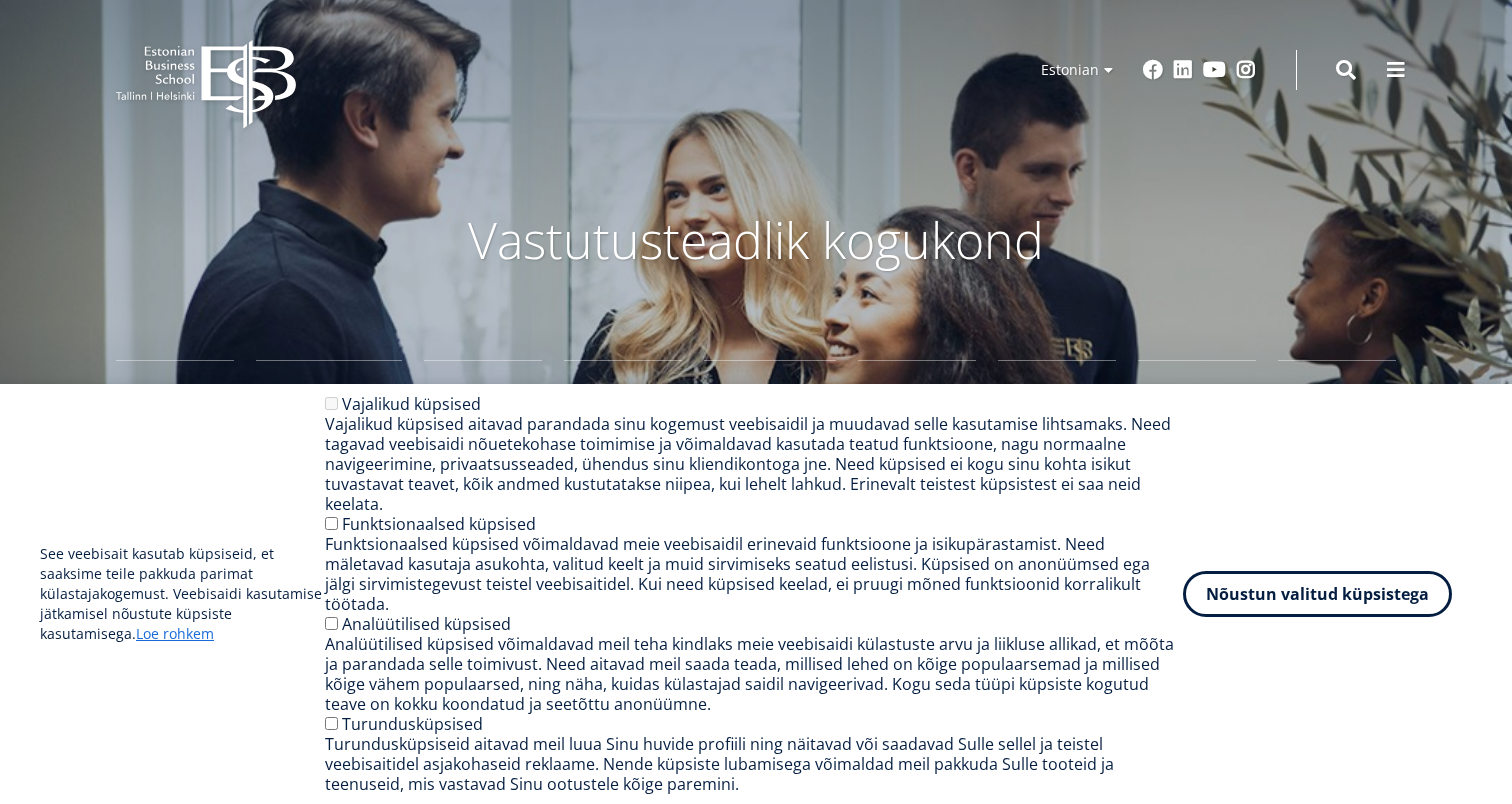 scroll, scrollTop: 0, scrollLeft: 0, axis: both 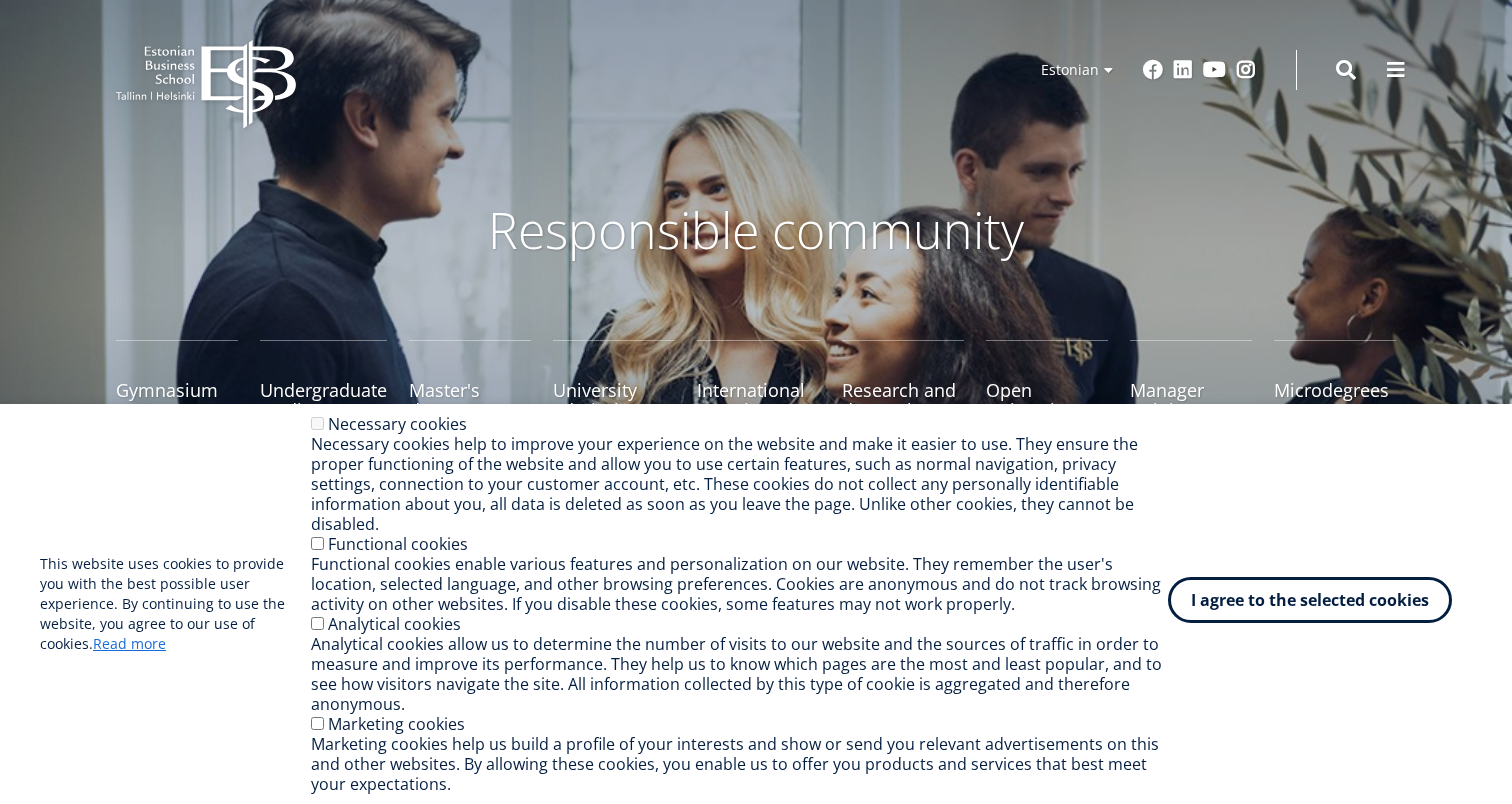 click on "I agree to the selected cookies" at bounding box center (1310, 600) 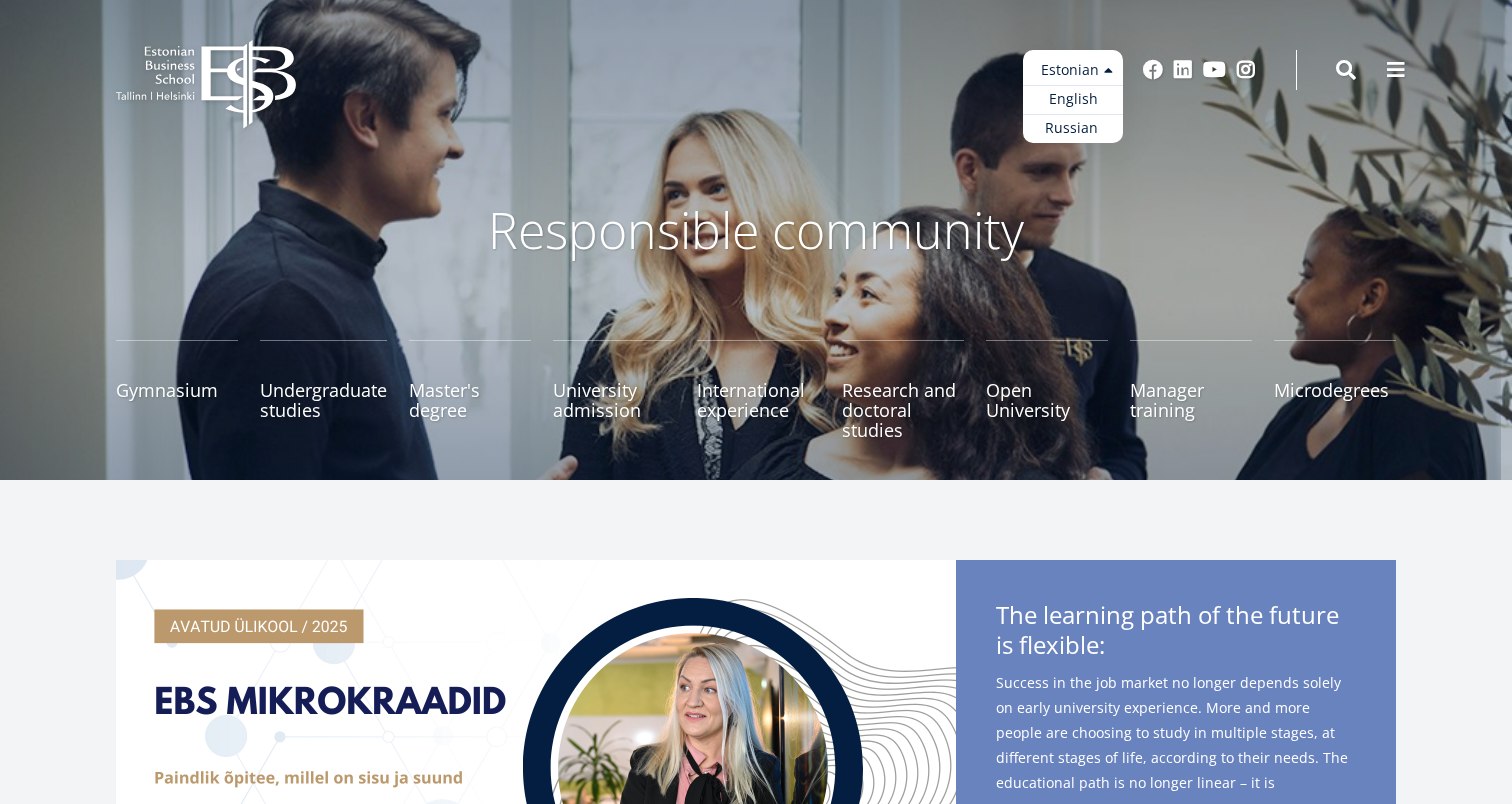 click on "Estonian English        Russian" at bounding box center [1073, 96] 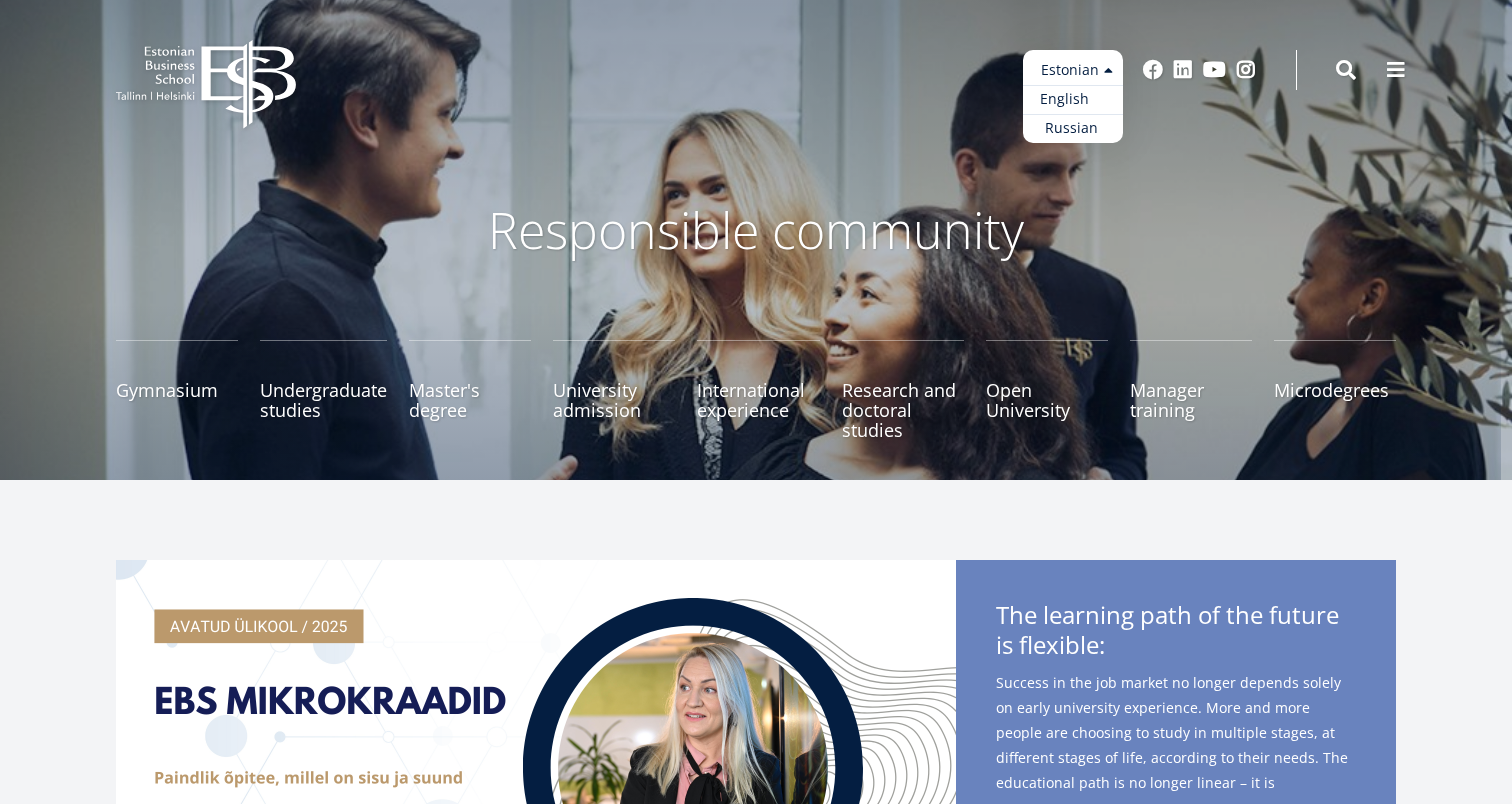 click on "English" at bounding box center [1073, 99] 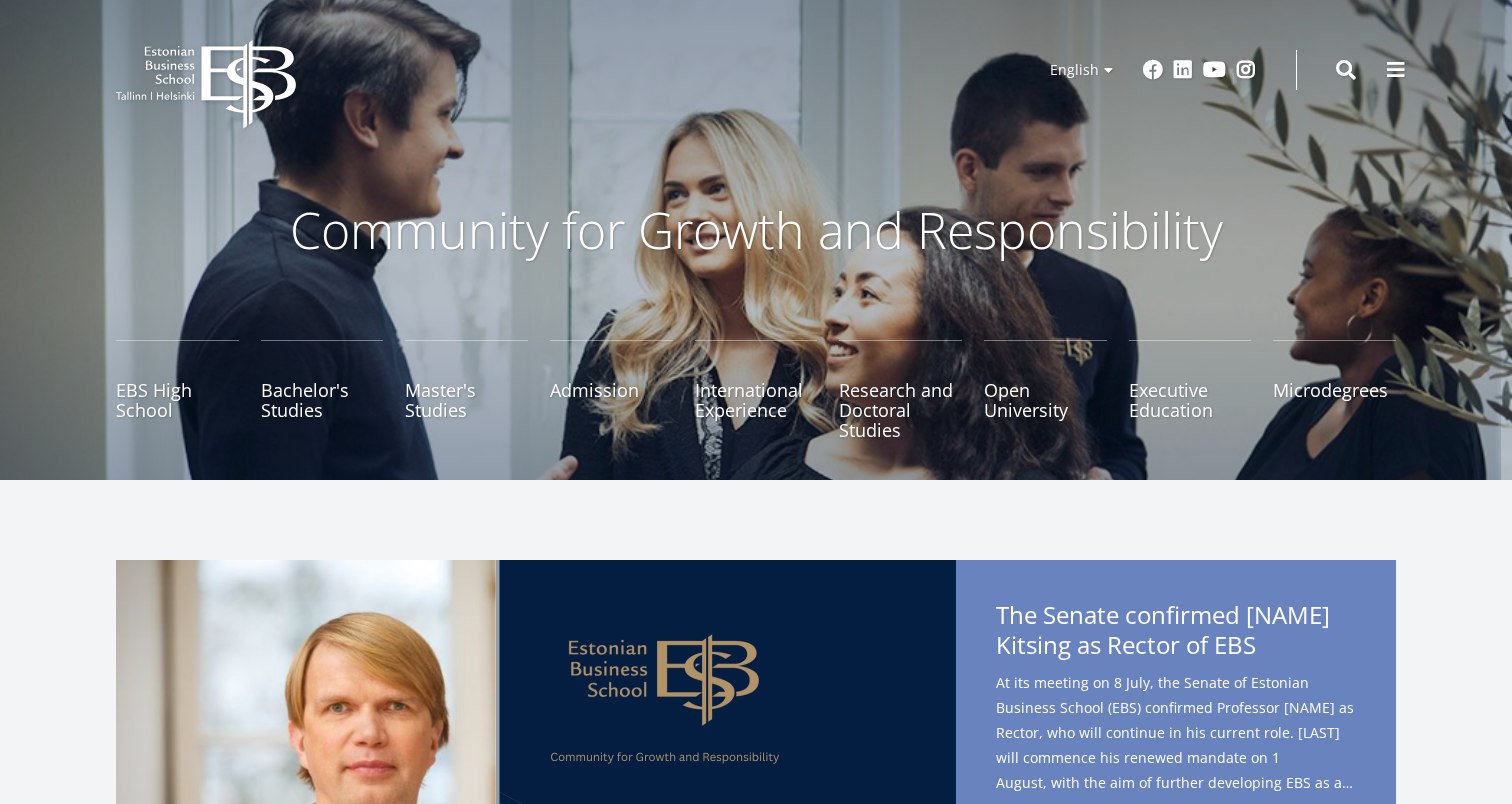scroll, scrollTop: 0, scrollLeft: 0, axis: both 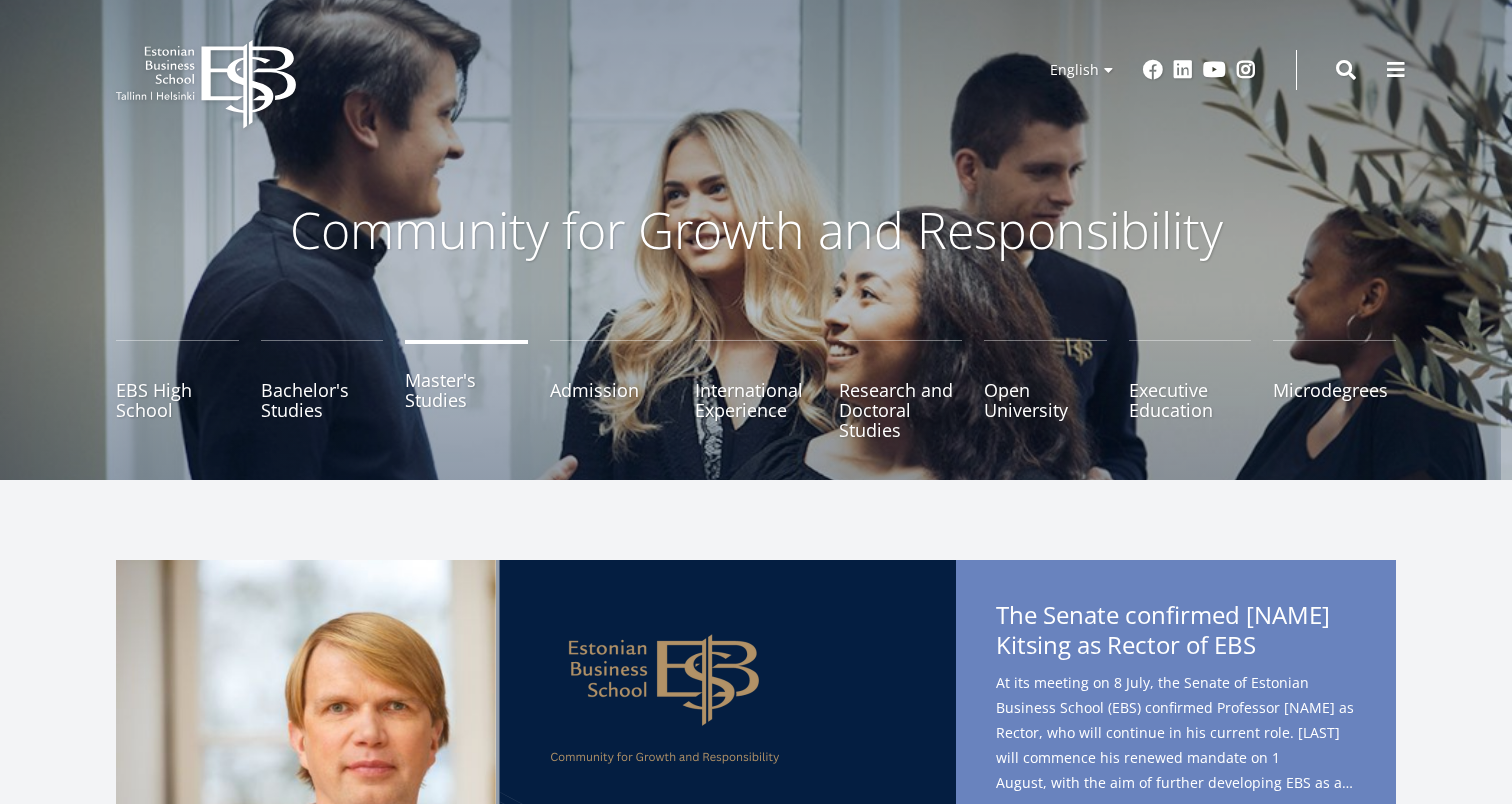 click on "Master's Studies" at bounding box center [466, 390] 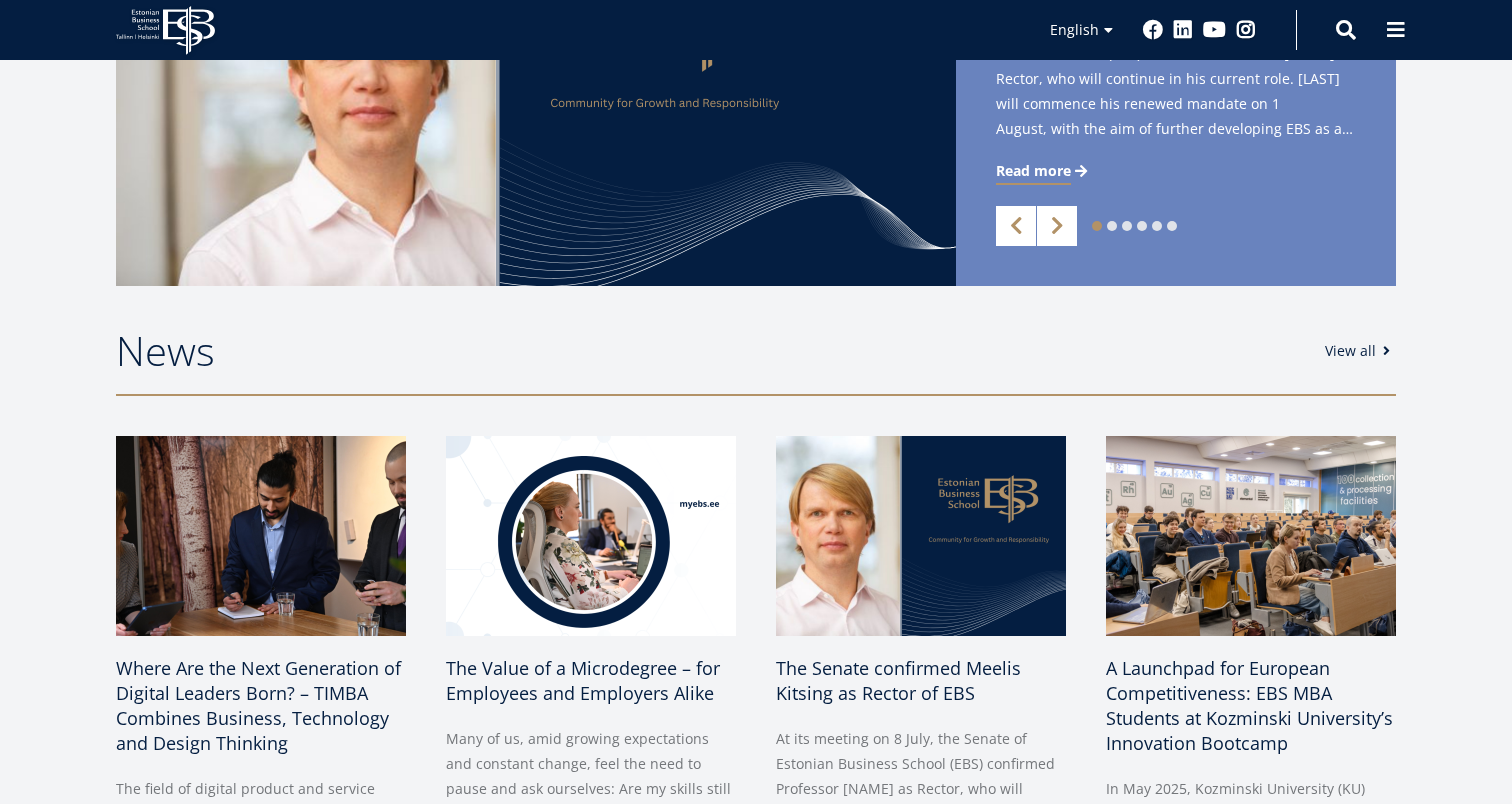 scroll, scrollTop: 783, scrollLeft: 0, axis: vertical 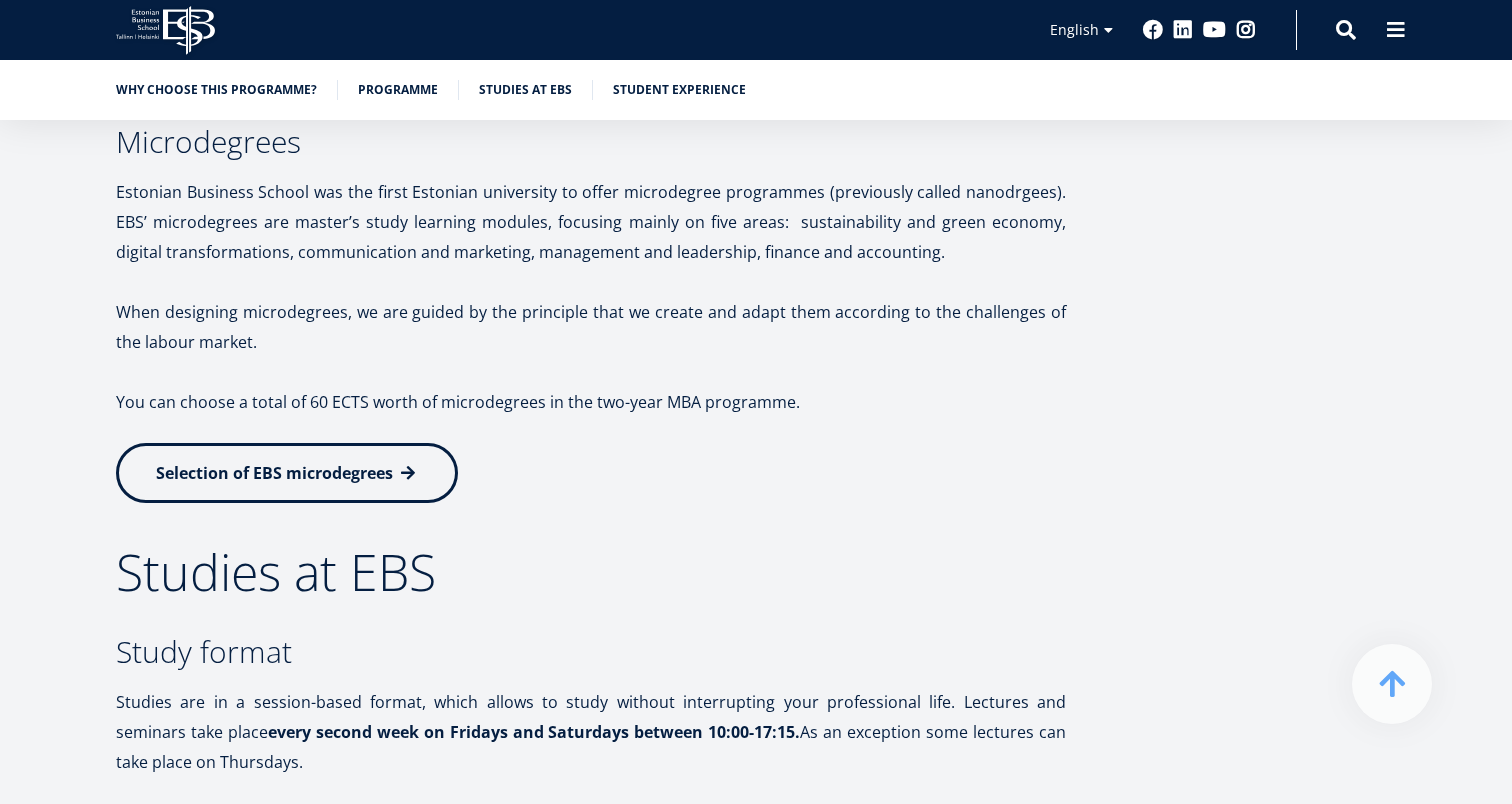 click on "Selection of EBS microdegrees" at bounding box center (274, 473) 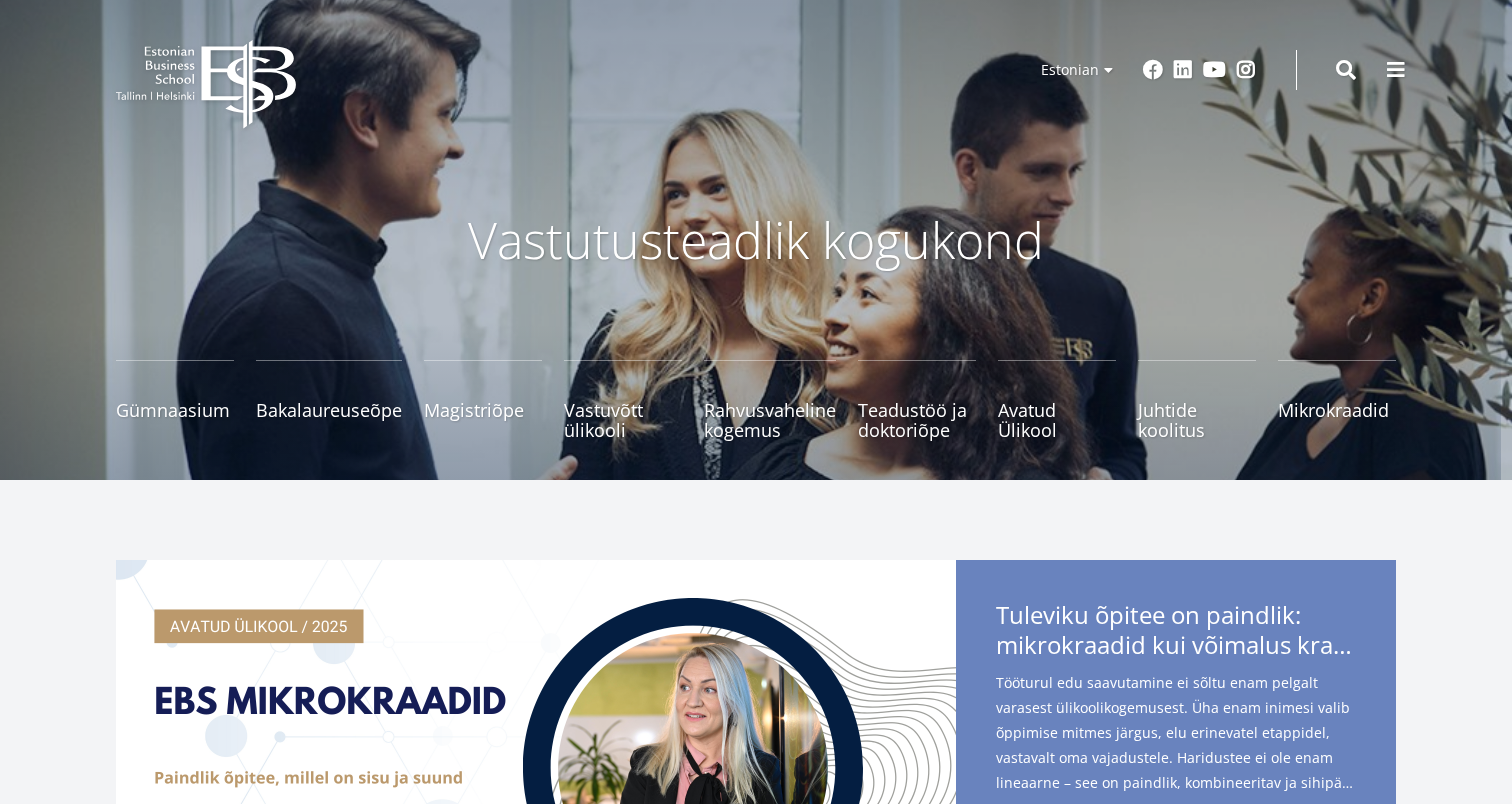 scroll, scrollTop: 0, scrollLeft: 0, axis: both 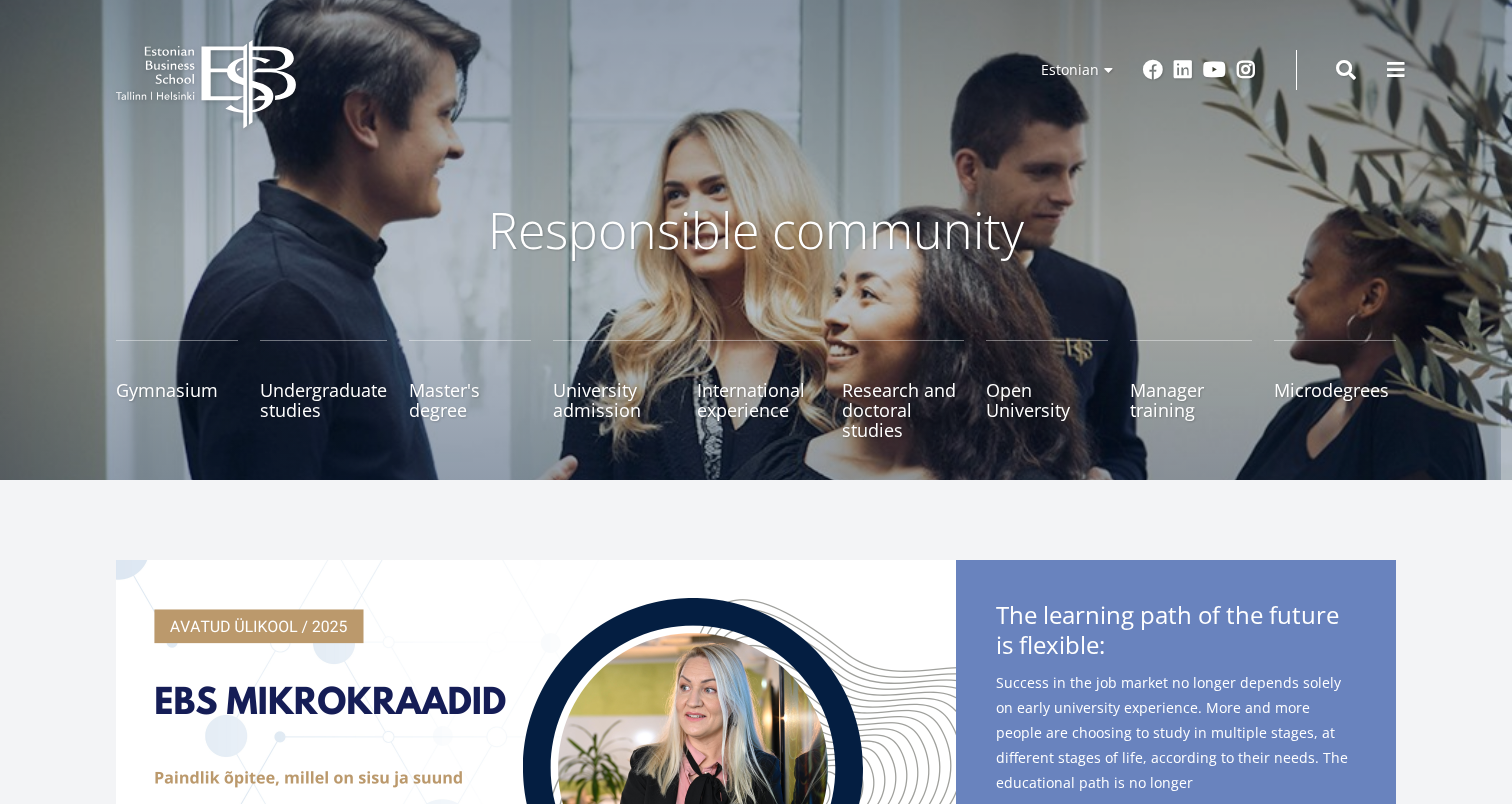 click on "Gymnasium
Explore and register
Undergraduate studies
Explore and register
Master's degree
Explore and register
University admission
Read more
International experience
Research and doctoral studies
Explore" at bounding box center [745, 400] 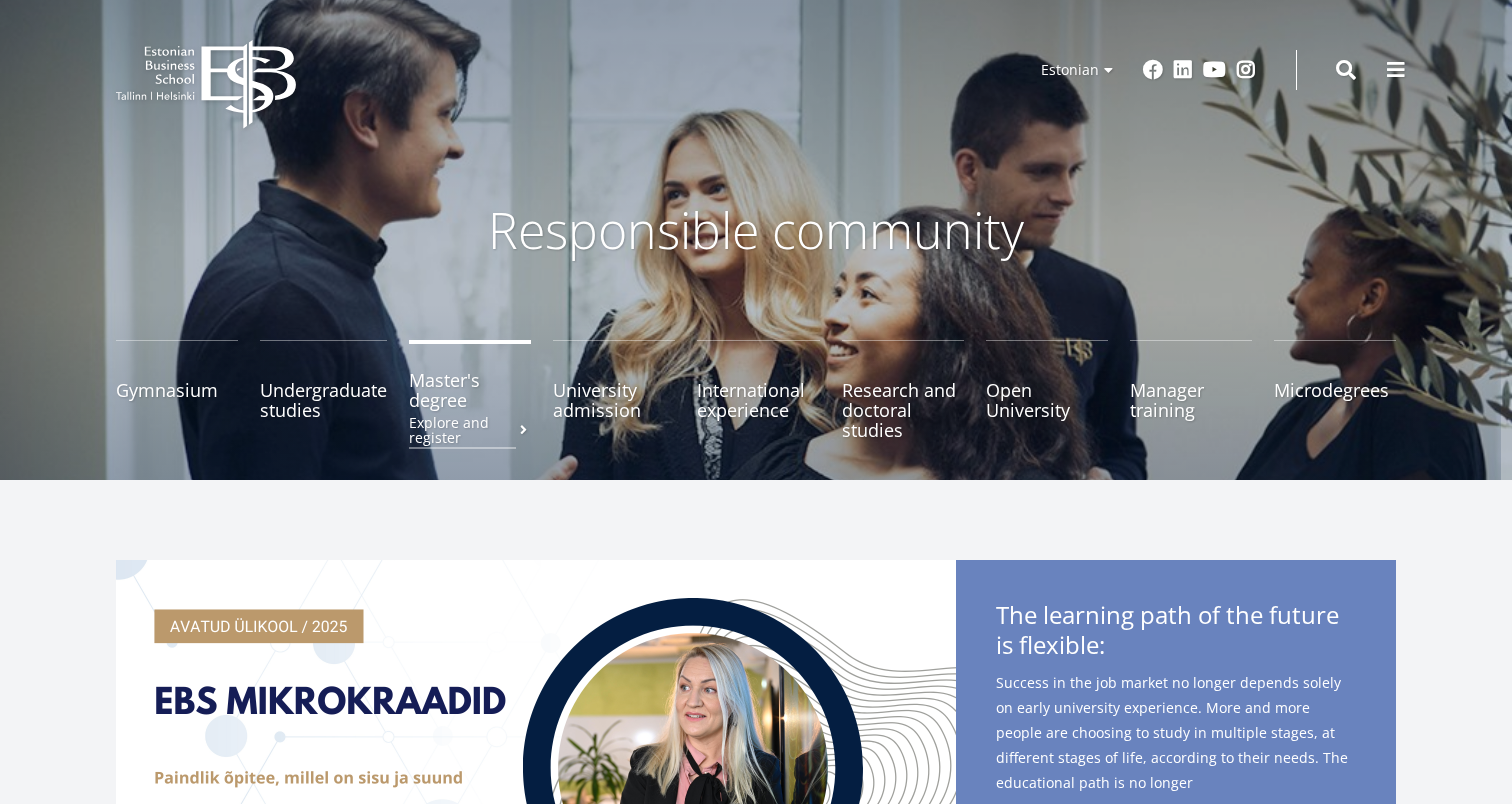 click on "Explore and register" at bounding box center (462, 430) 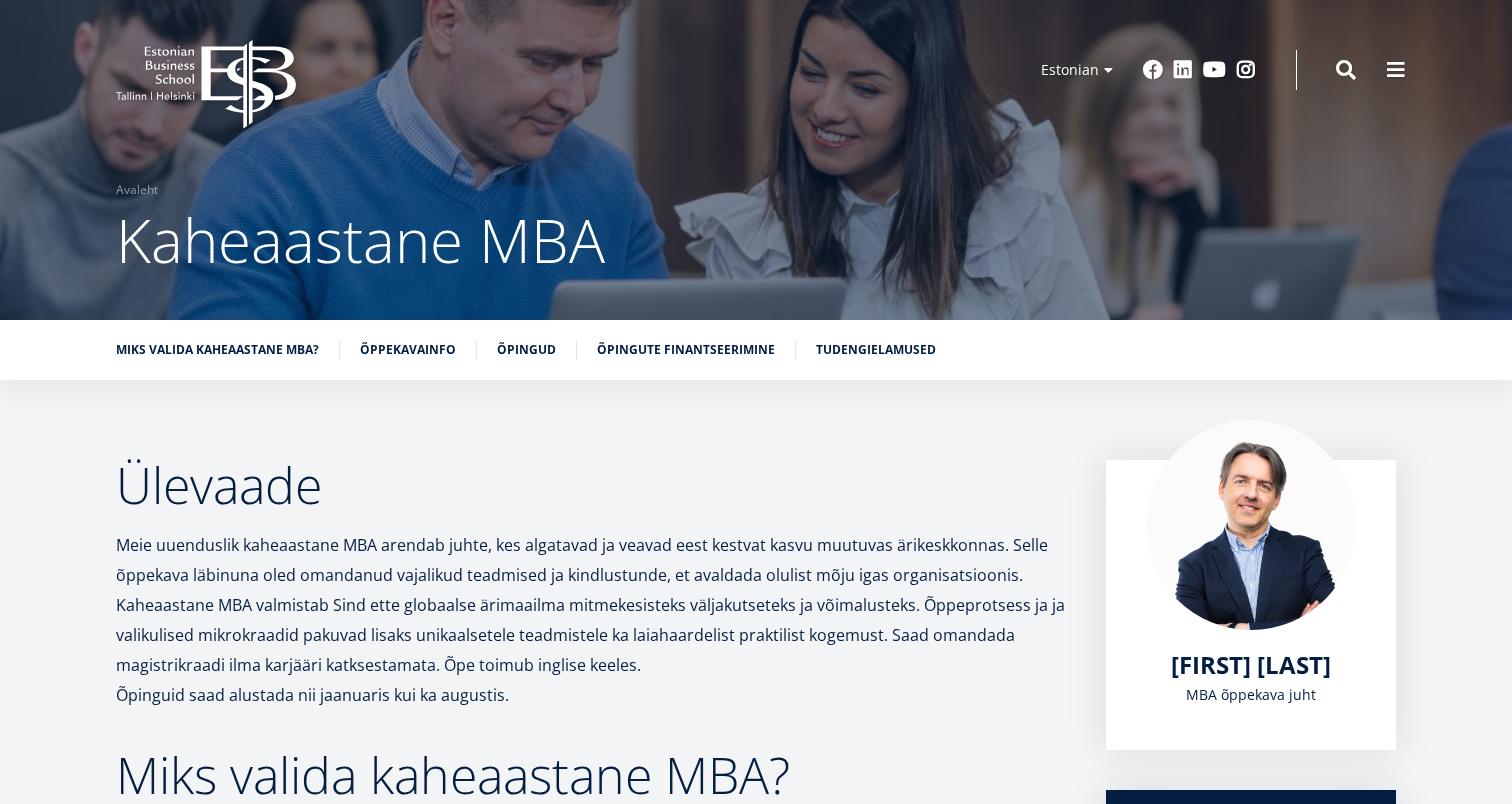 scroll, scrollTop: 0, scrollLeft: 0, axis: both 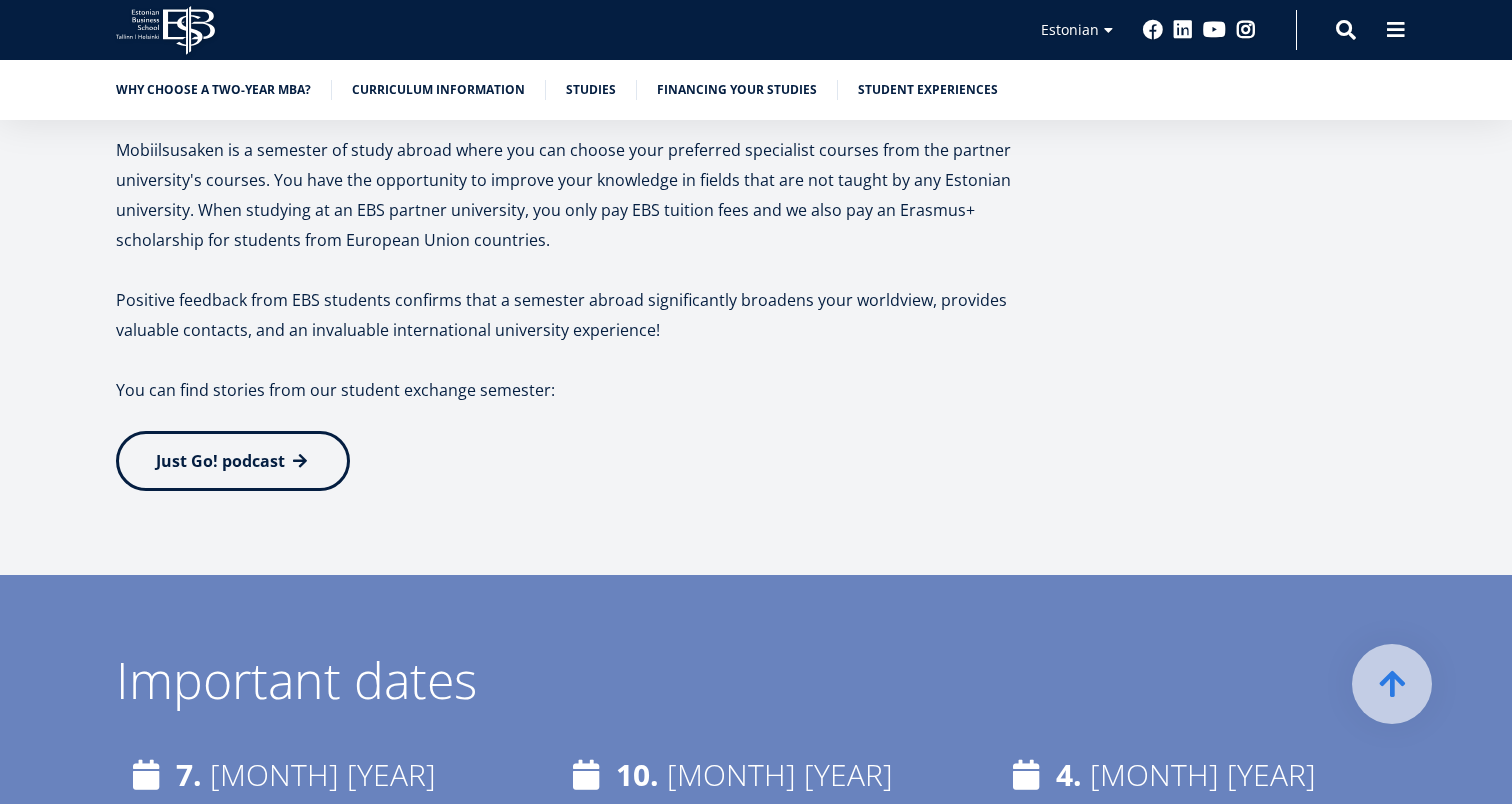 click on "Just Go! podcast" at bounding box center (233, 461) 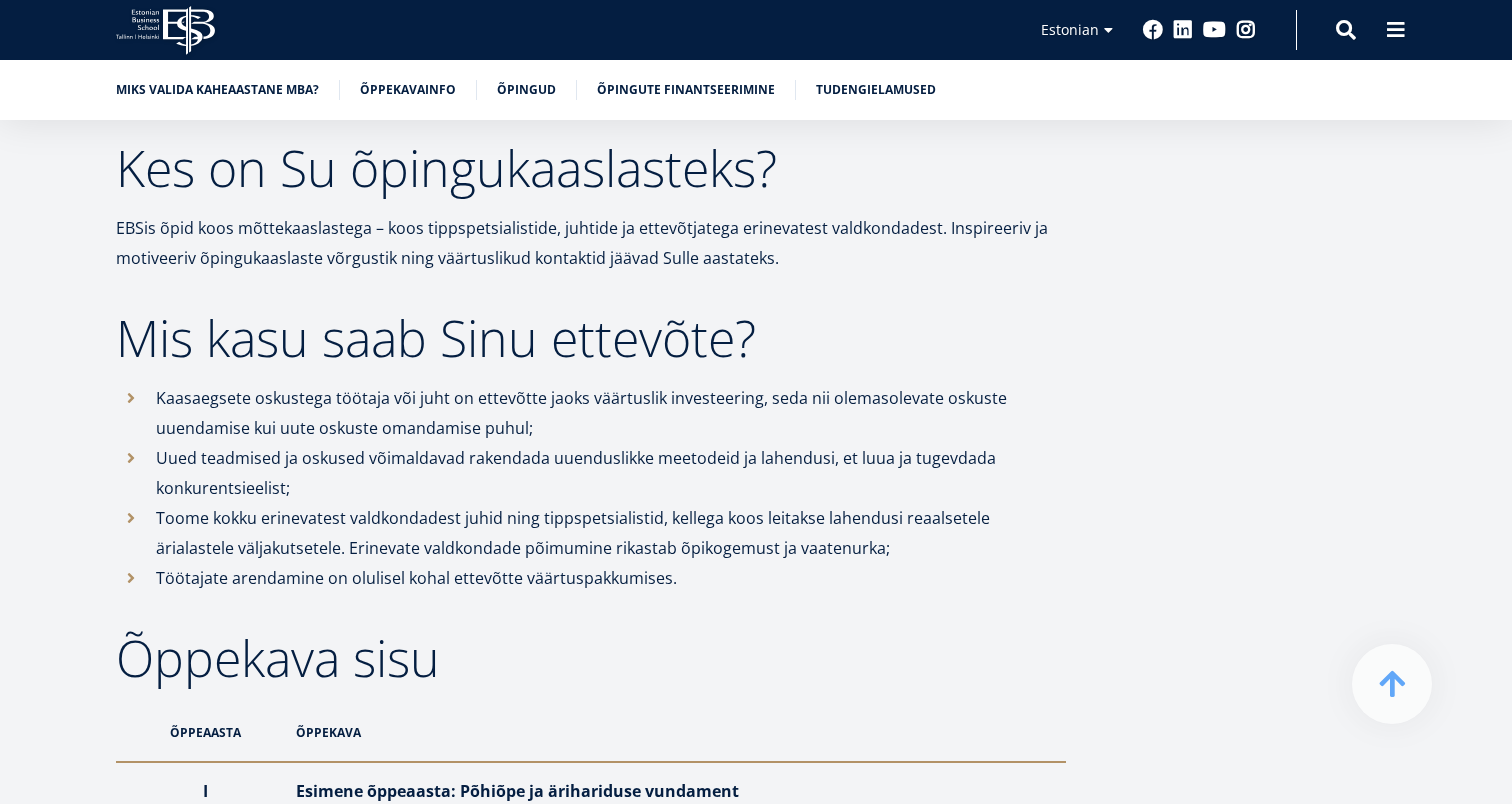 scroll, scrollTop: 757, scrollLeft: 0, axis: vertical 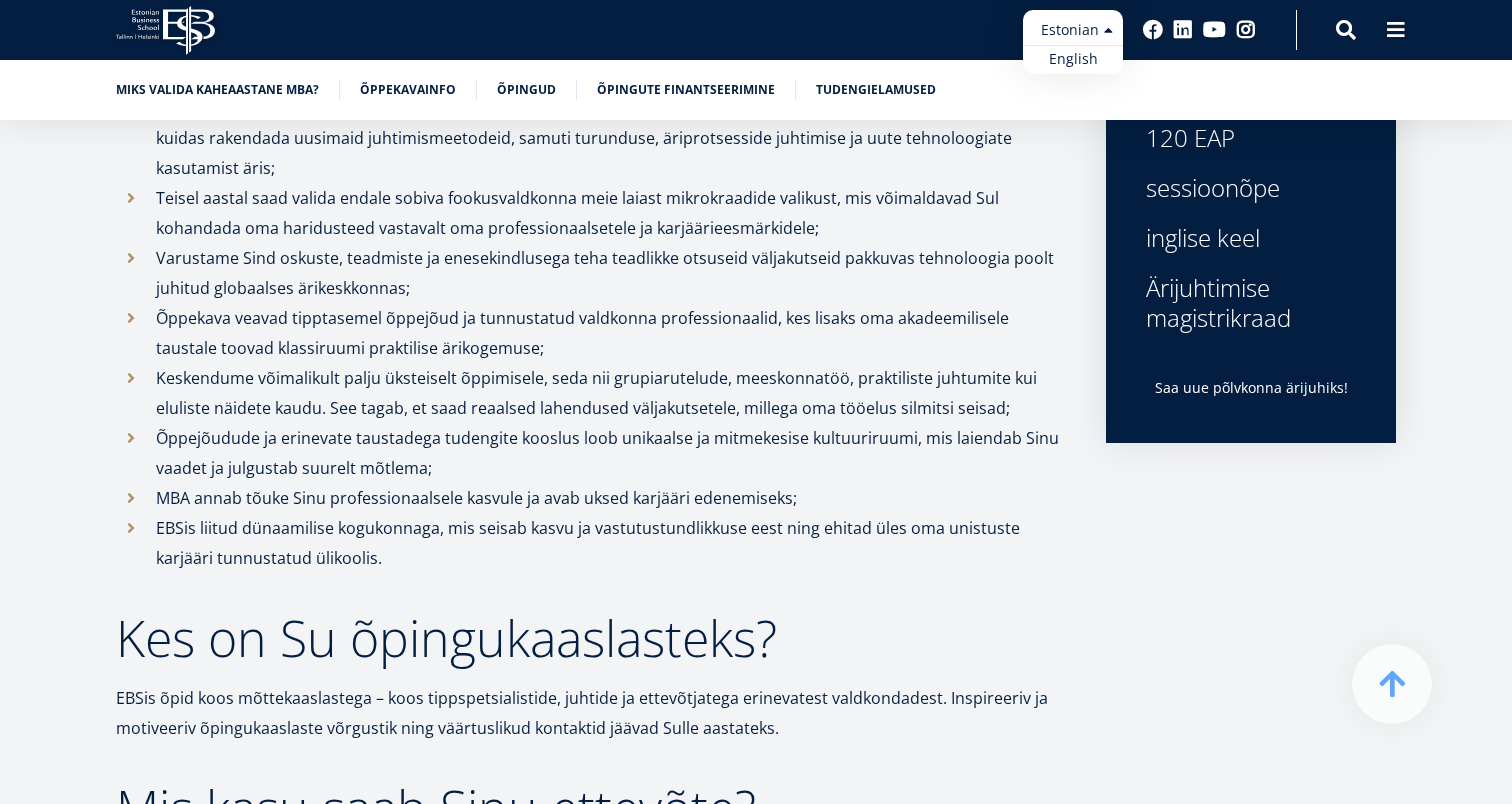 click on "Estonian English" at bounding box center (1073, 42) 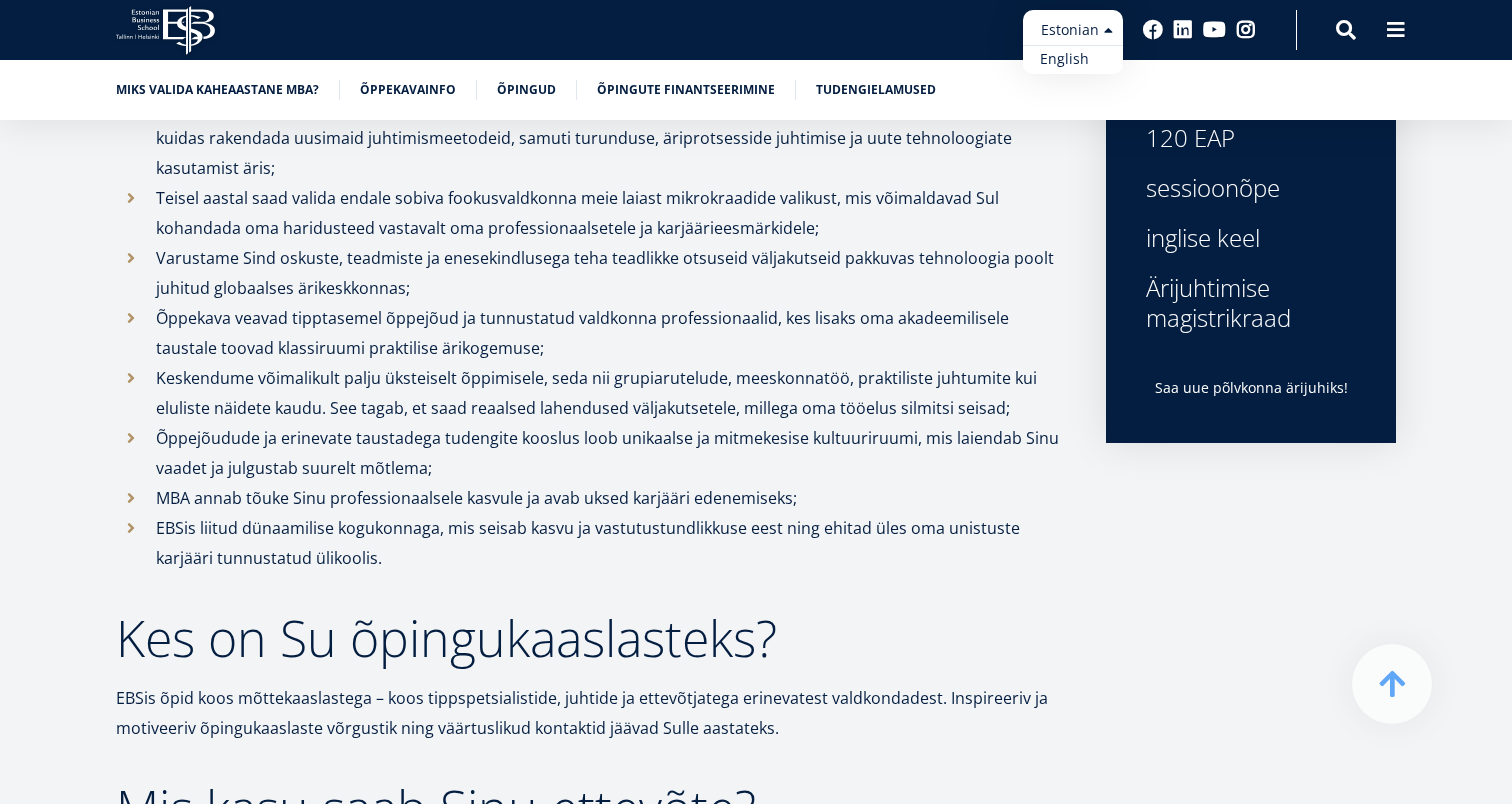 click on "English" at bounding box center [1073, 59] 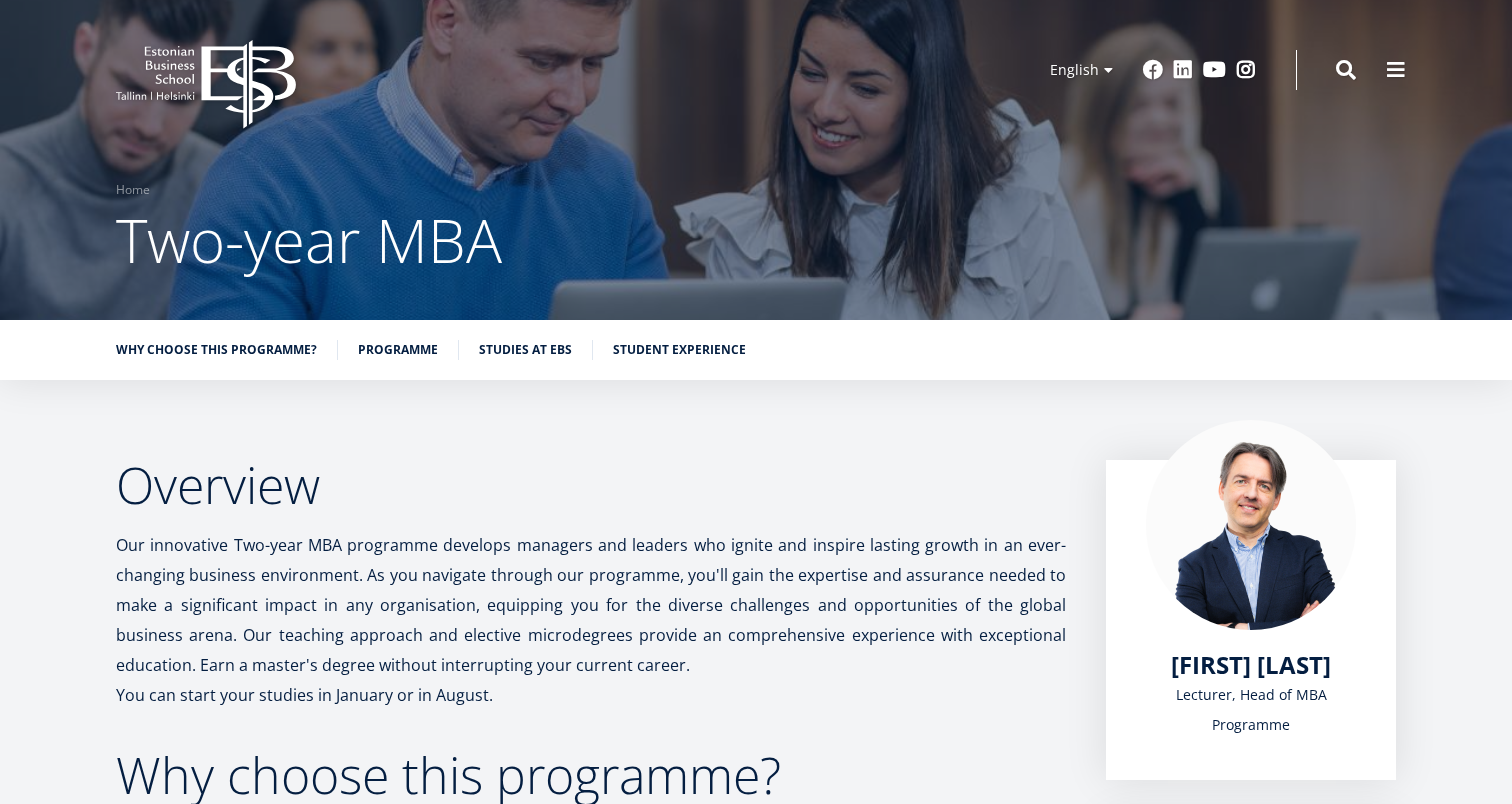 scroll, scrollTop: 0, scrollLeft: 0, axis: both 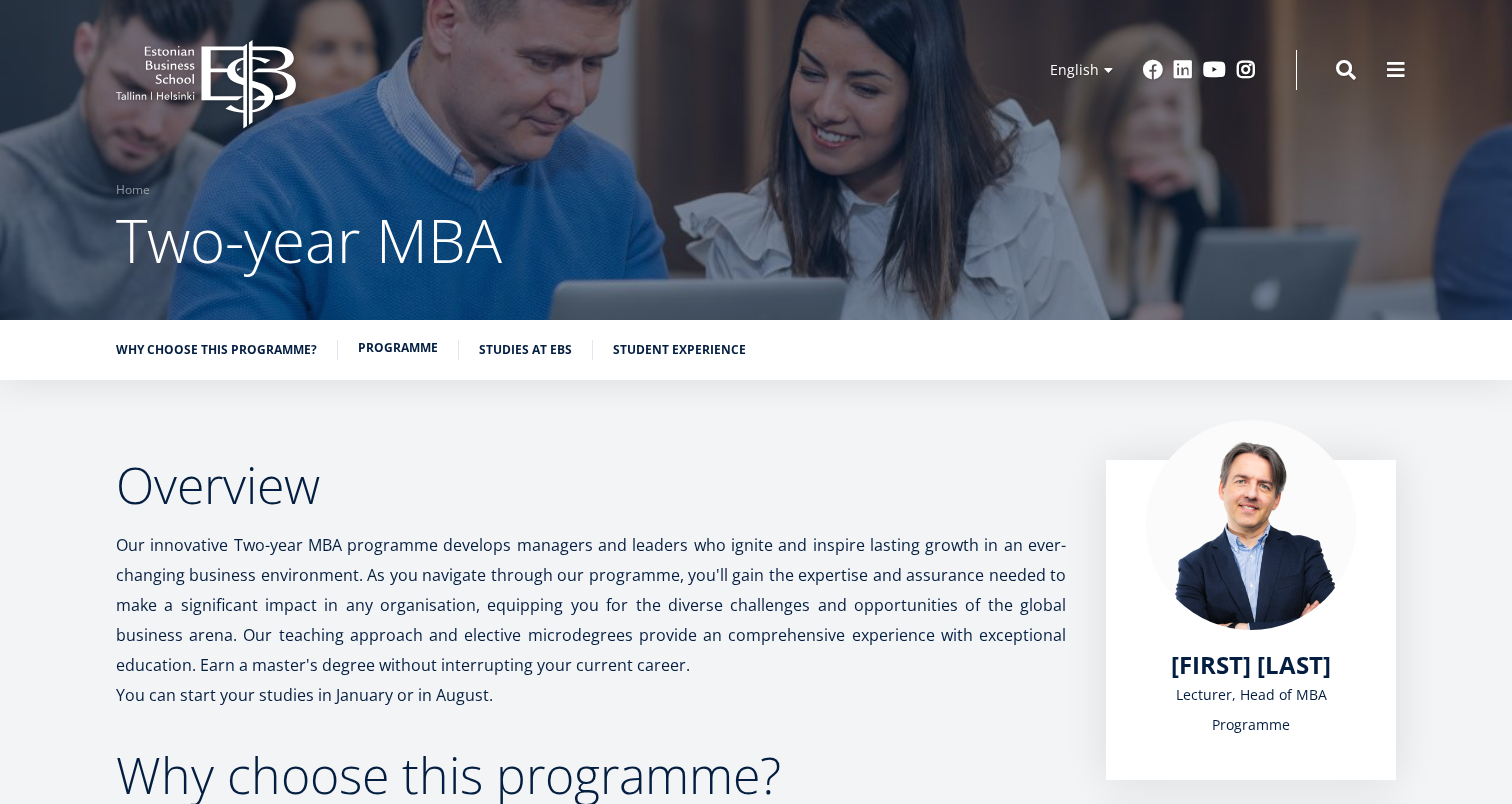 click on "Programme" at bounding box center [398, 348] 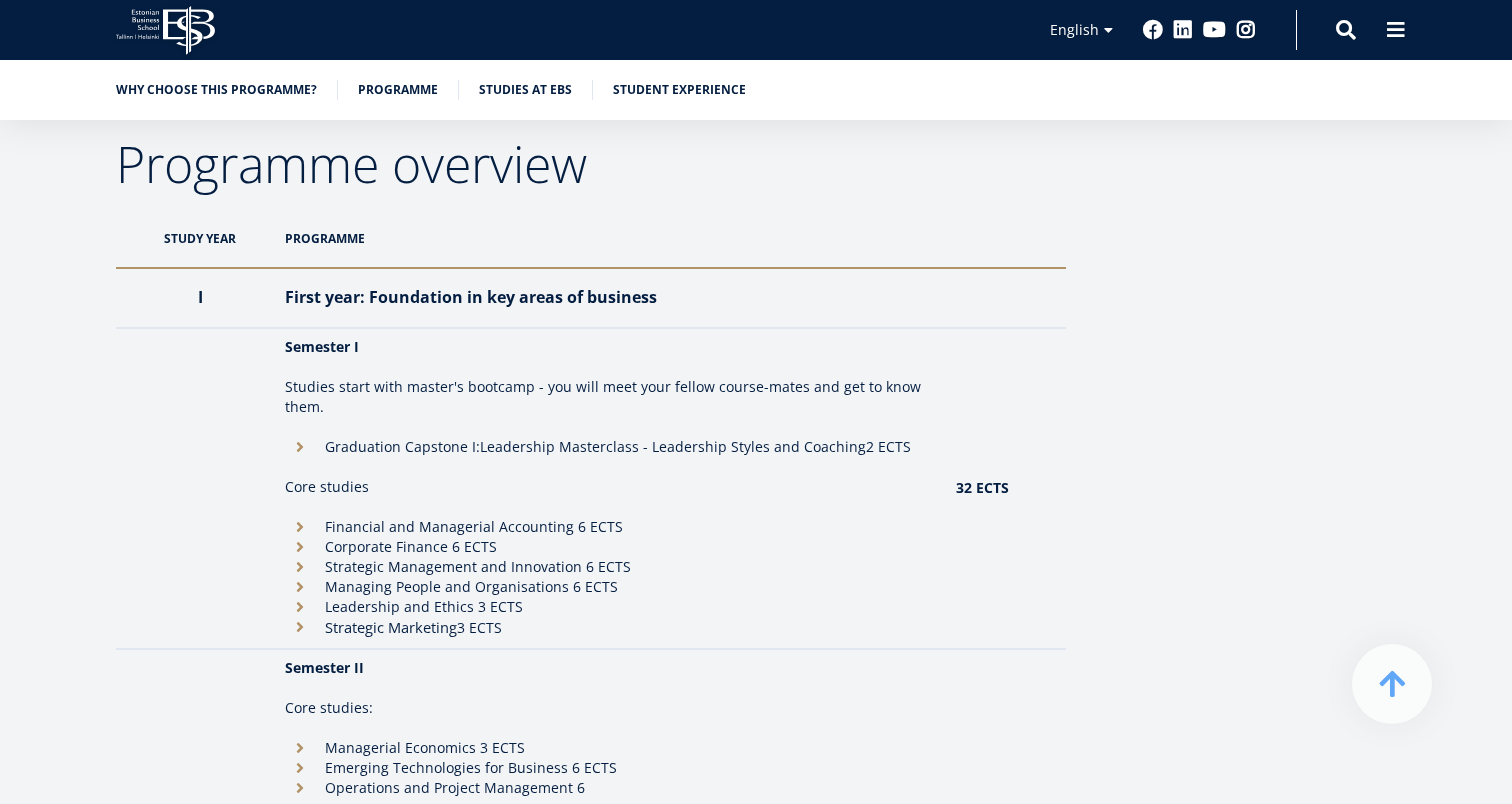 click on "Why choose this programme? Programme Studies at EBS Student experience" at bounding box center [756, 90] 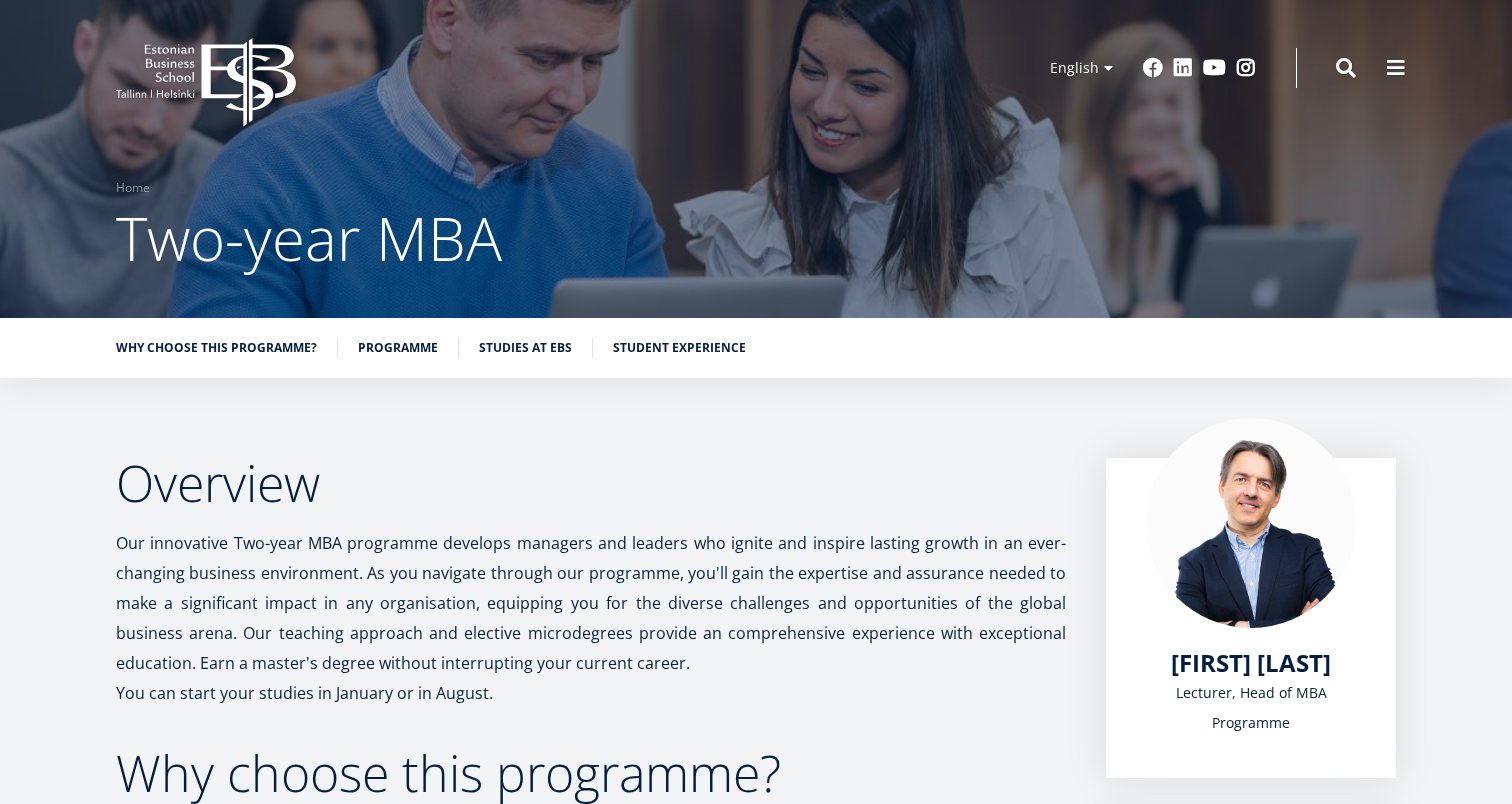 scroll, scrollTop: 0, scrollLeft: 0, axis: both 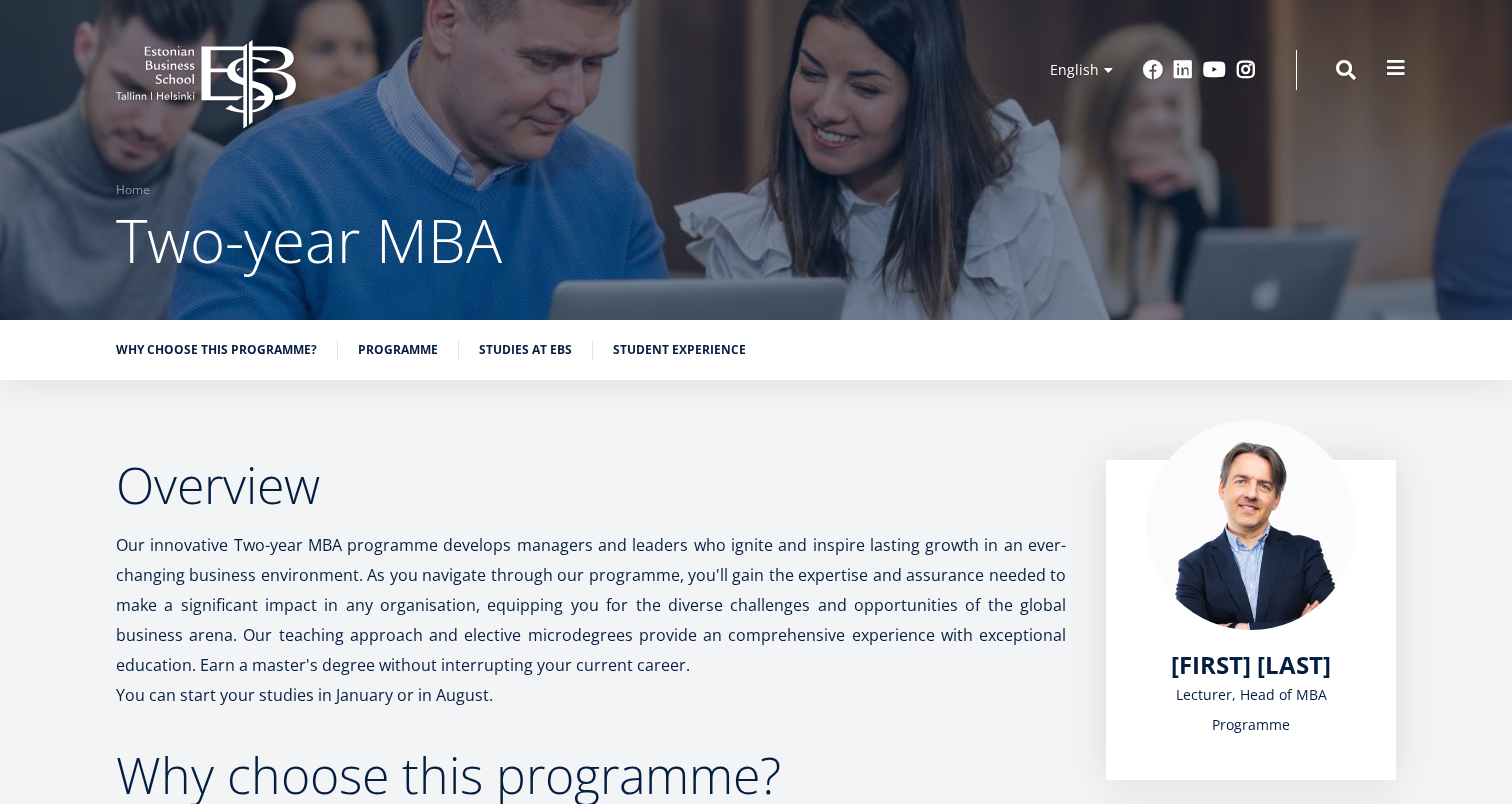 click at bounding box center [1396, 68] 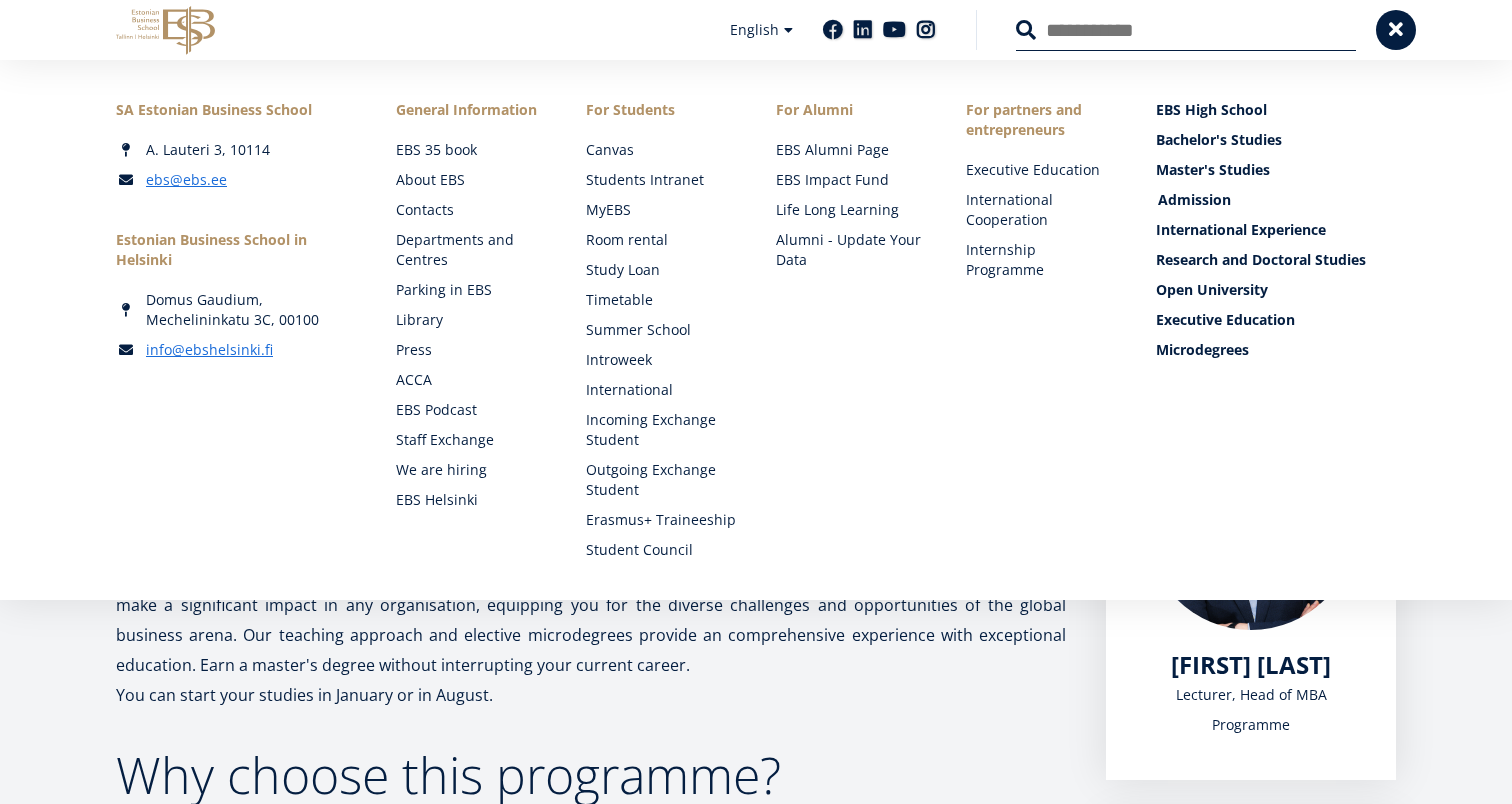 click on "Admission" at bounding box center [1278, 200] 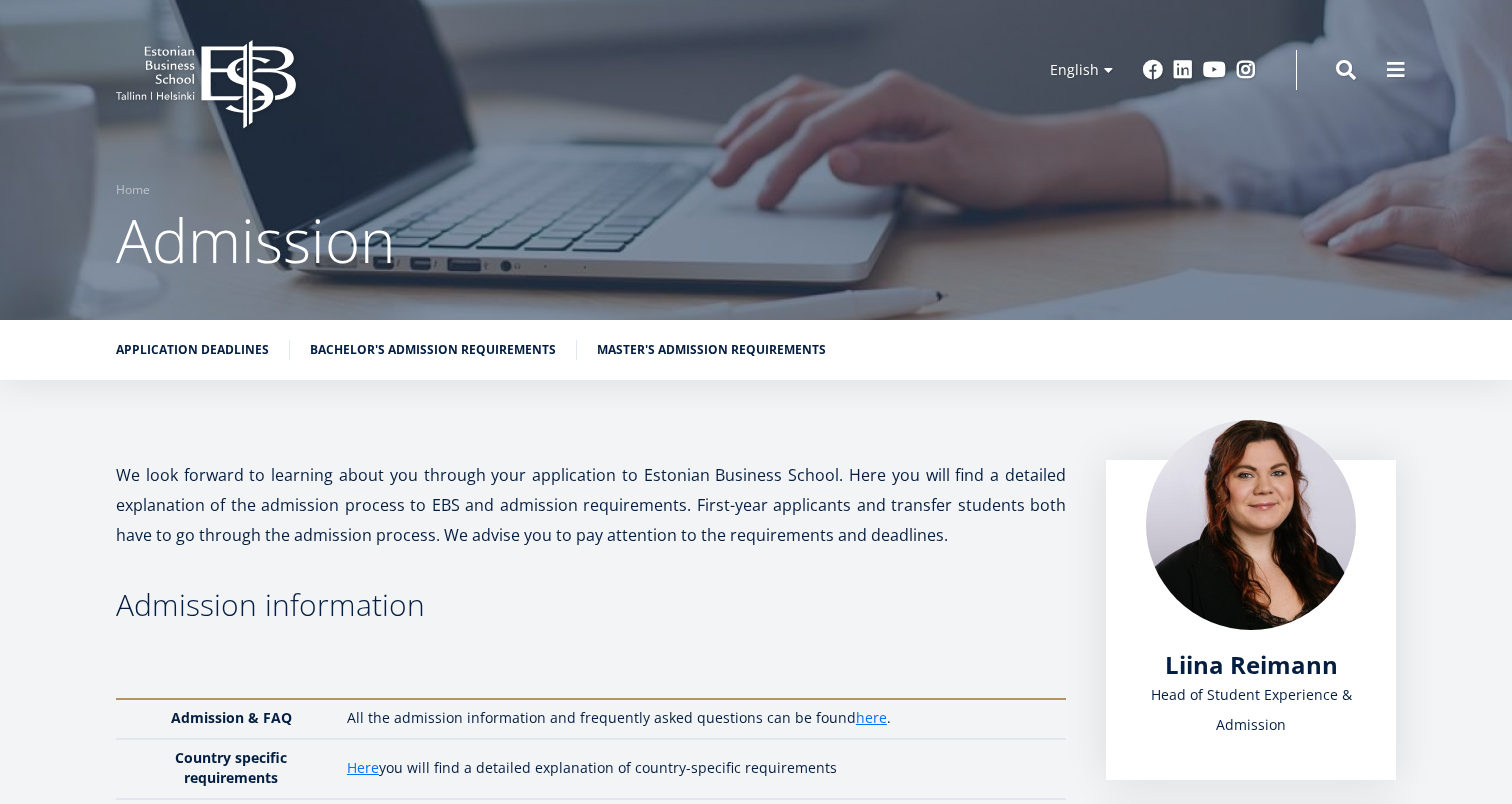scroll, scrollTop: 0, scrollLeft: 0, axis: both 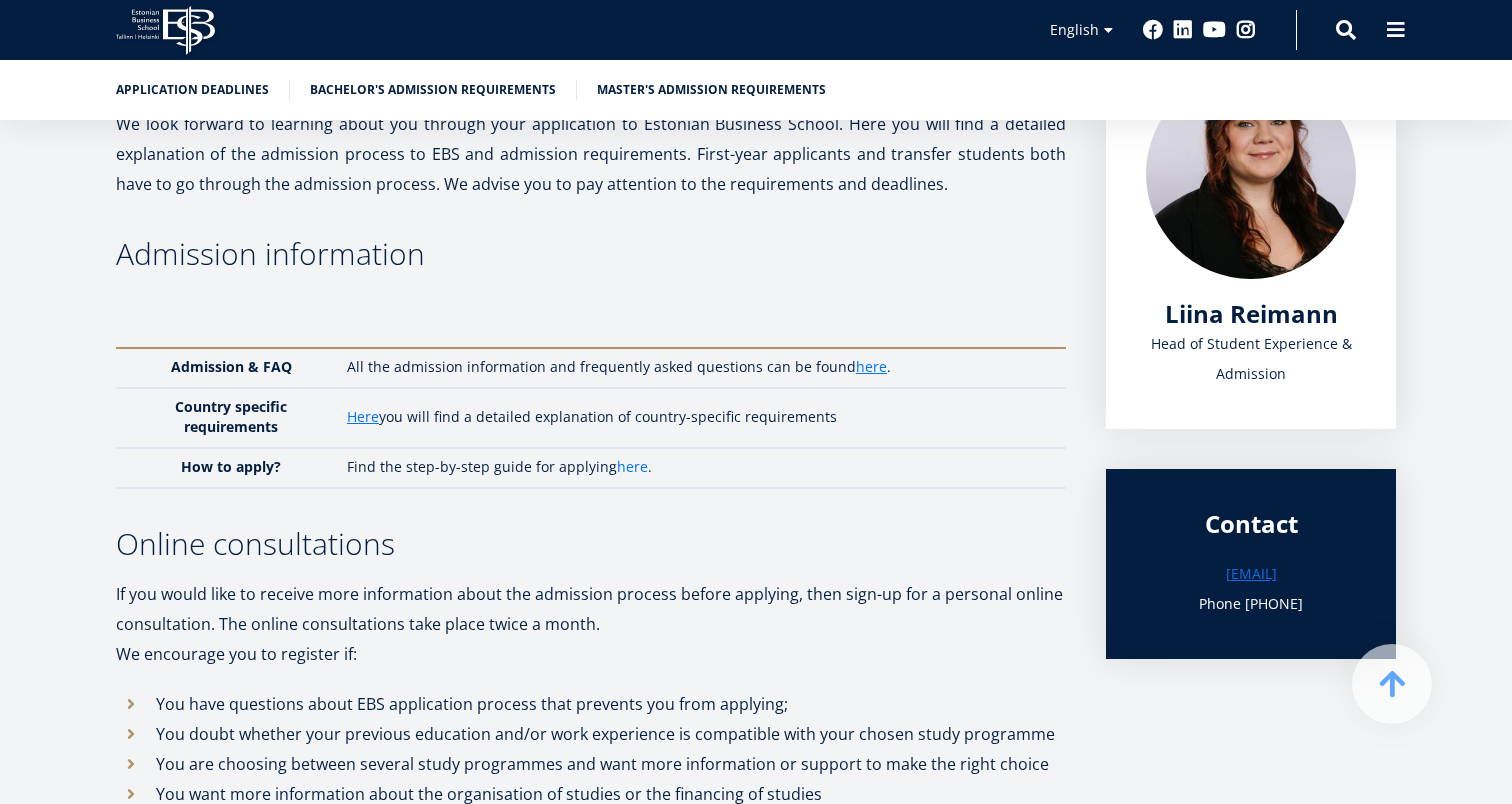 click on "here" at bounding box center [632, 467] 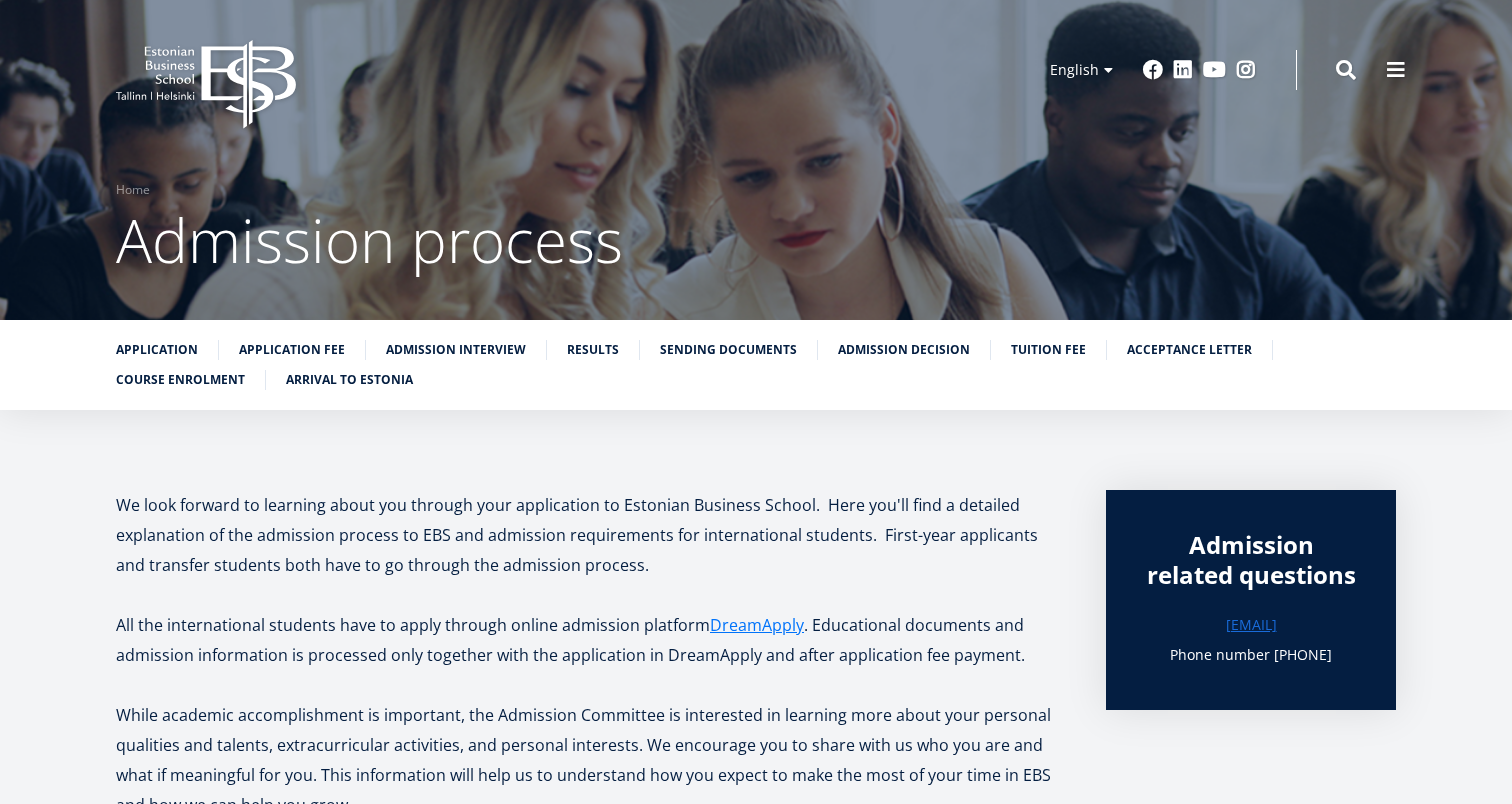 scroll, scrollTop: 0, scrollLeft: 0, axis: both 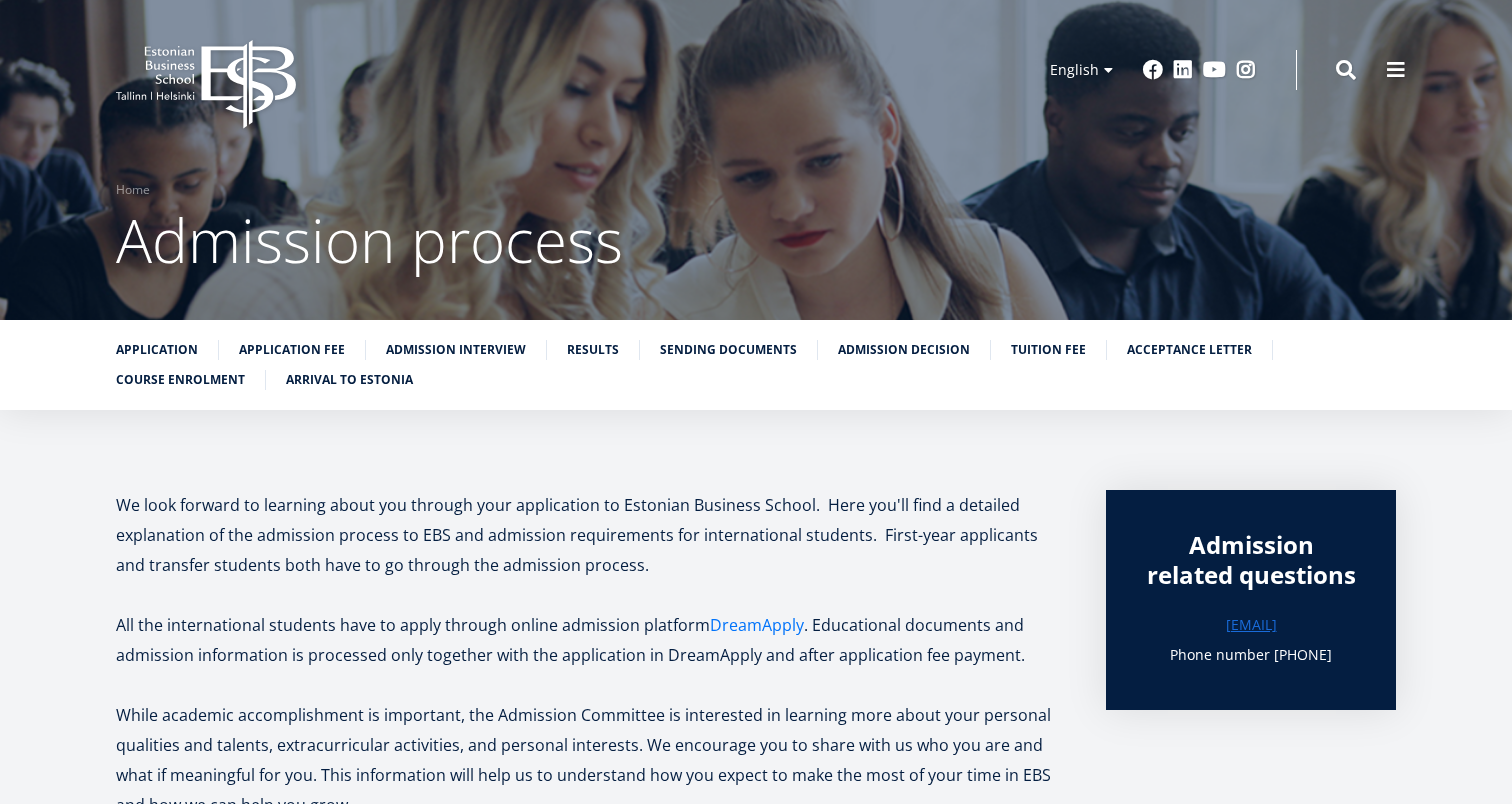 click on "DreamApply" at bounding box center (757, 625) 